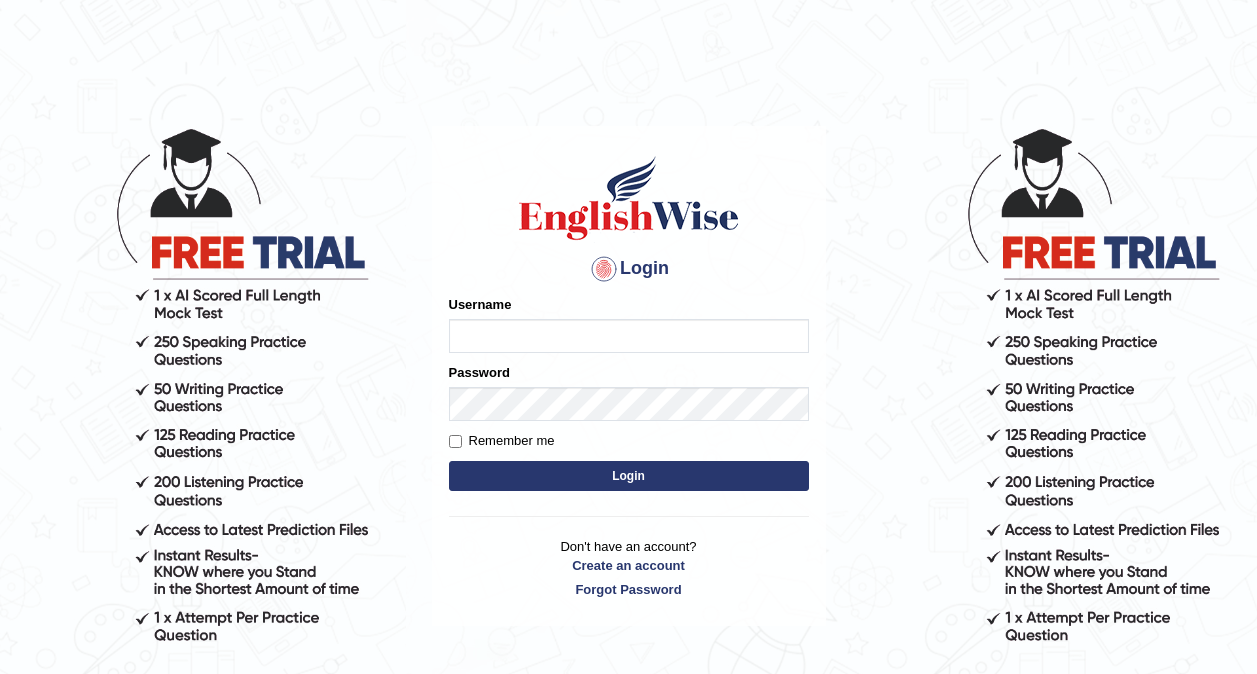 scroll, scrollTop: 0, scrollLeft: 0, axis: both 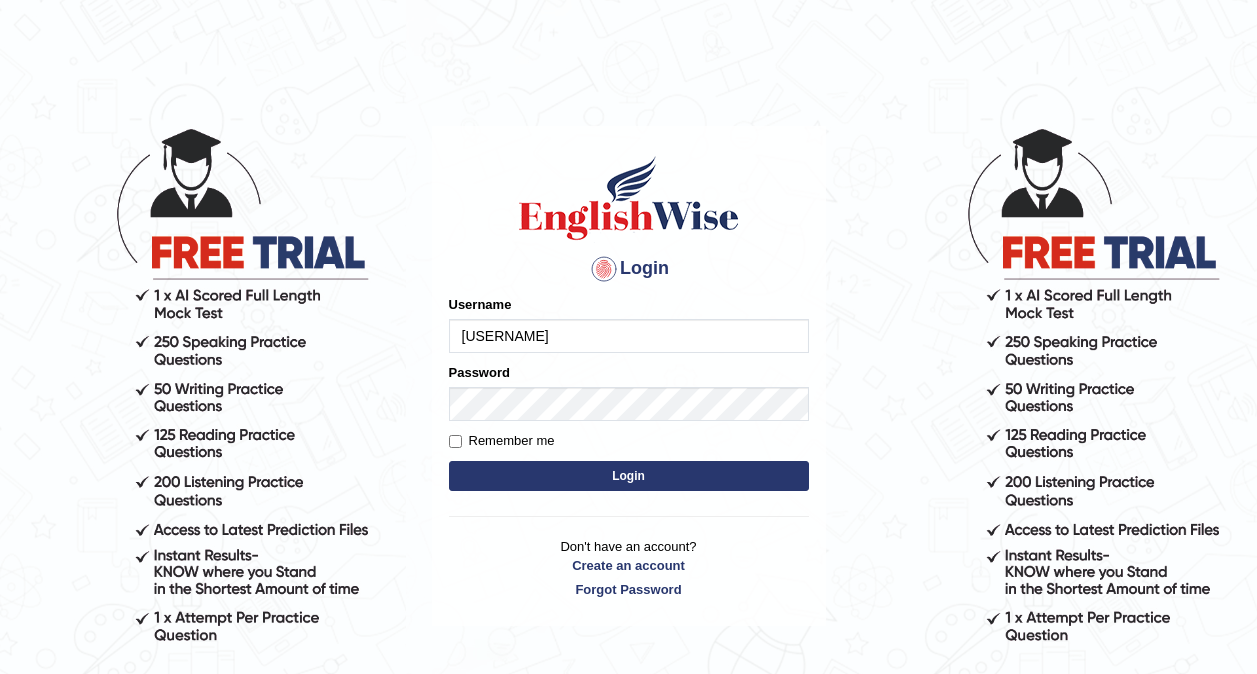 click on "Username
gurvinder_newzealand" at bounding box center [629, 324] 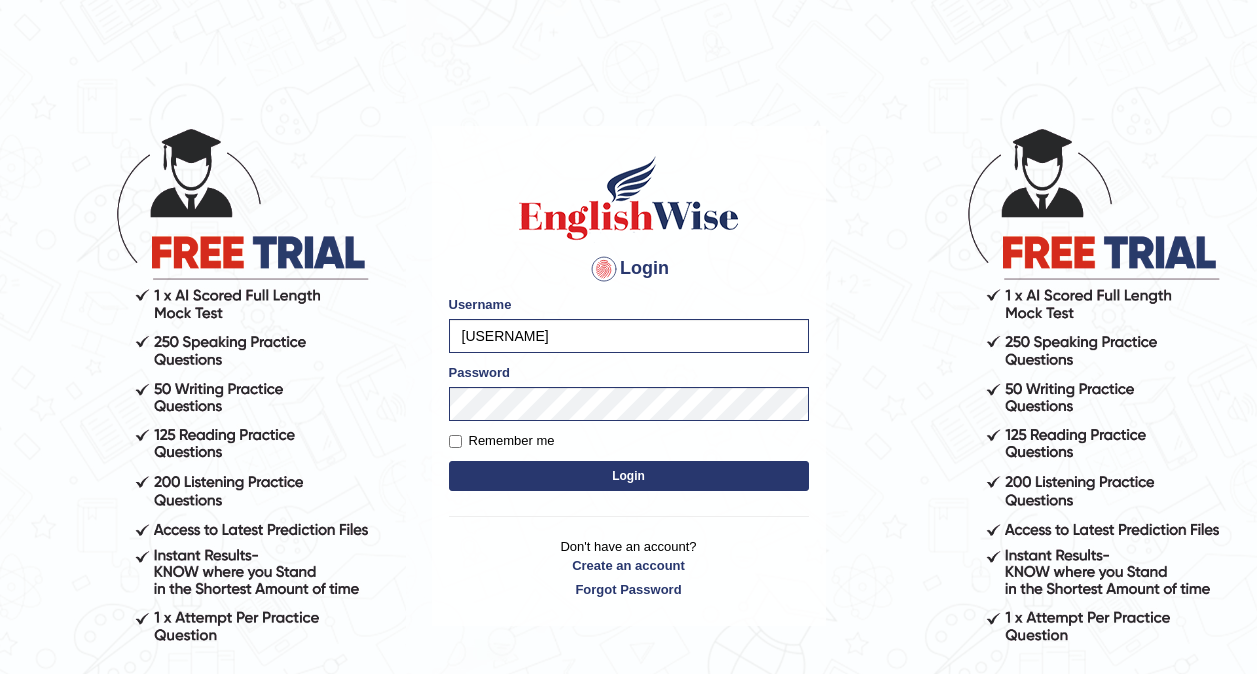 click on "Login" at bounding box center [629, 476] 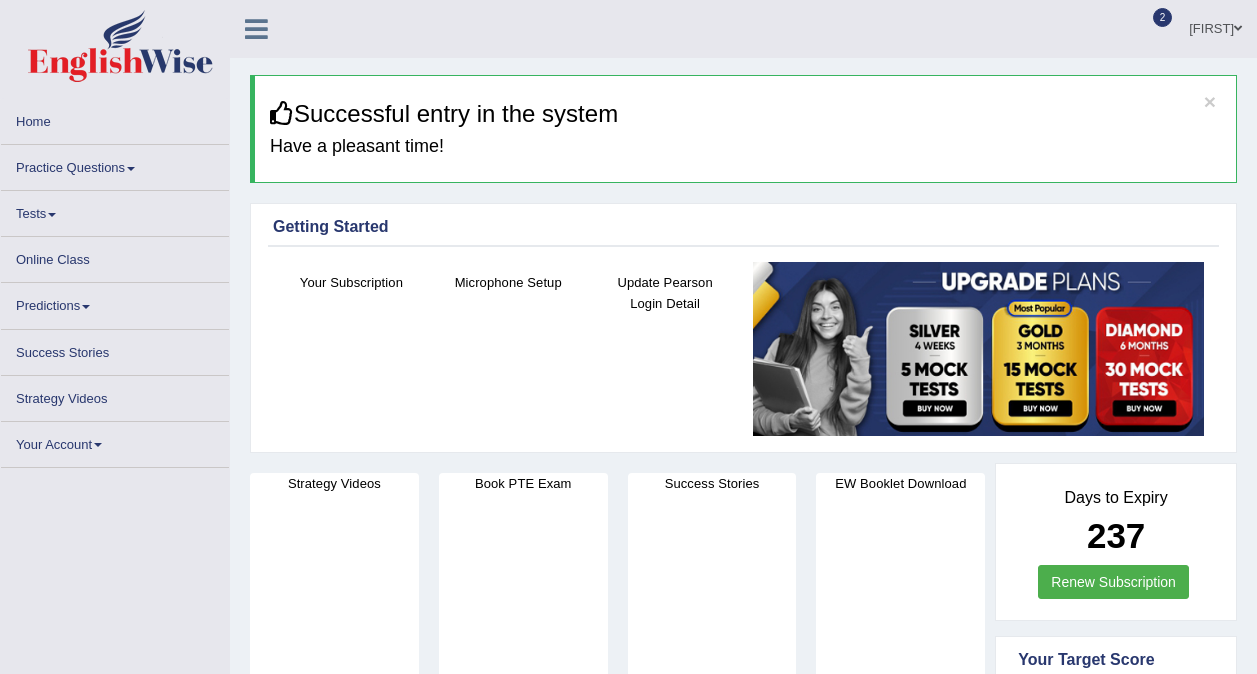 scroll, scrollTop: 0, scrollLeft: 0, axis: both 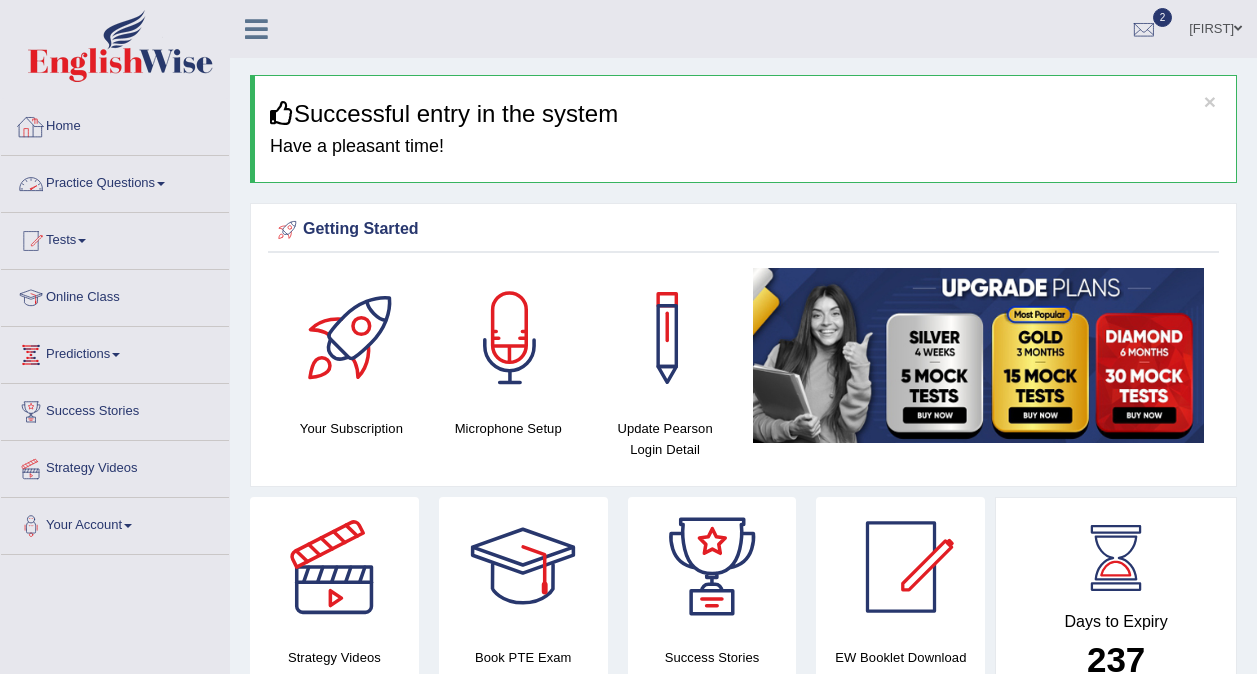 click on "Practice Questions" at bounding box center (115, 181) 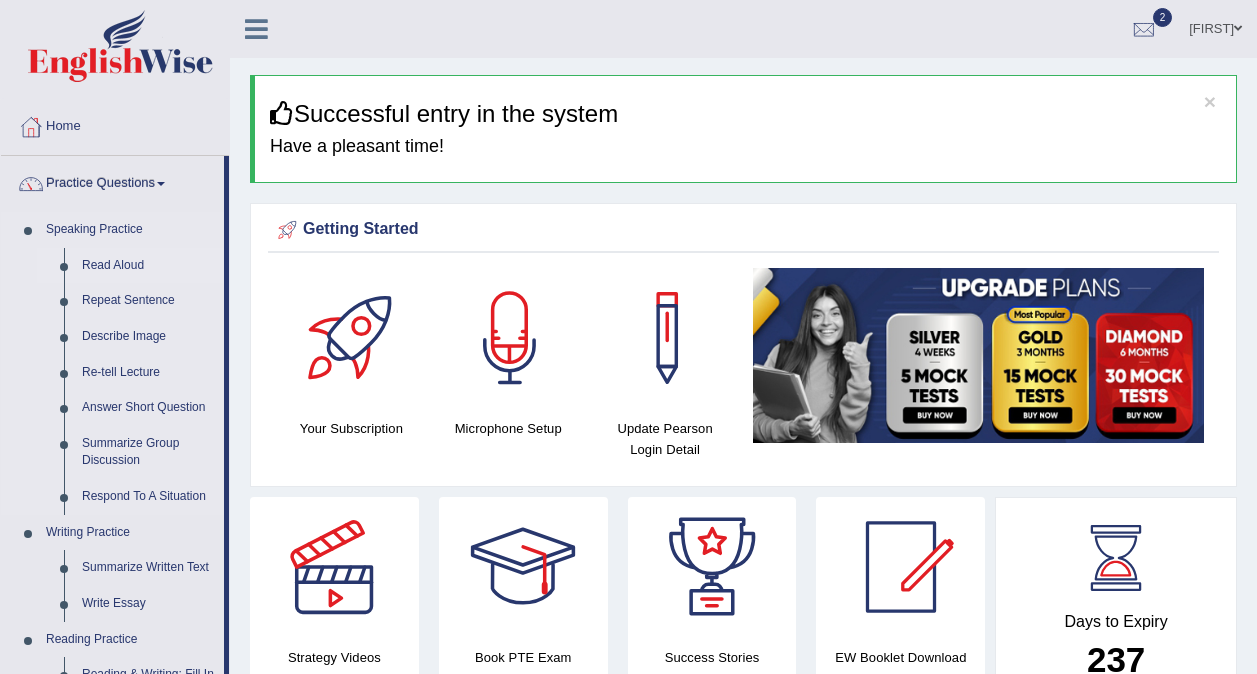 click on "Read Aloud" at bounding box center [148, 266] 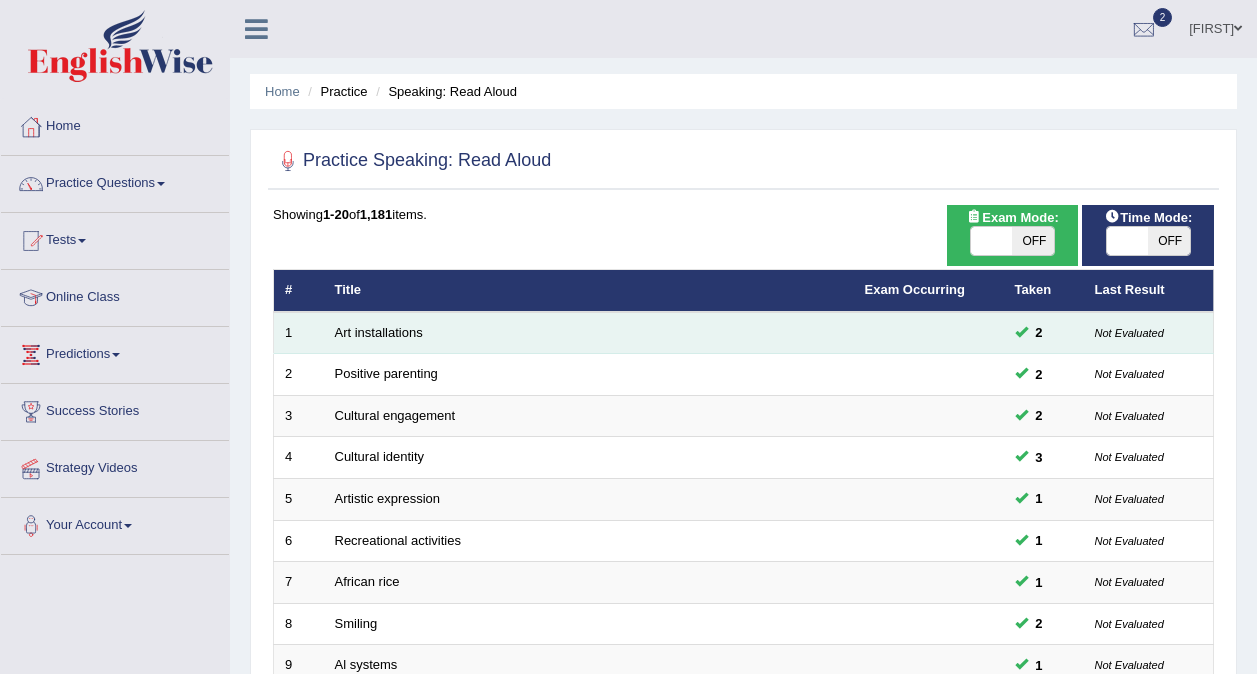 scroll, scrollTop: 0, scrollLeft: 0, axis: both 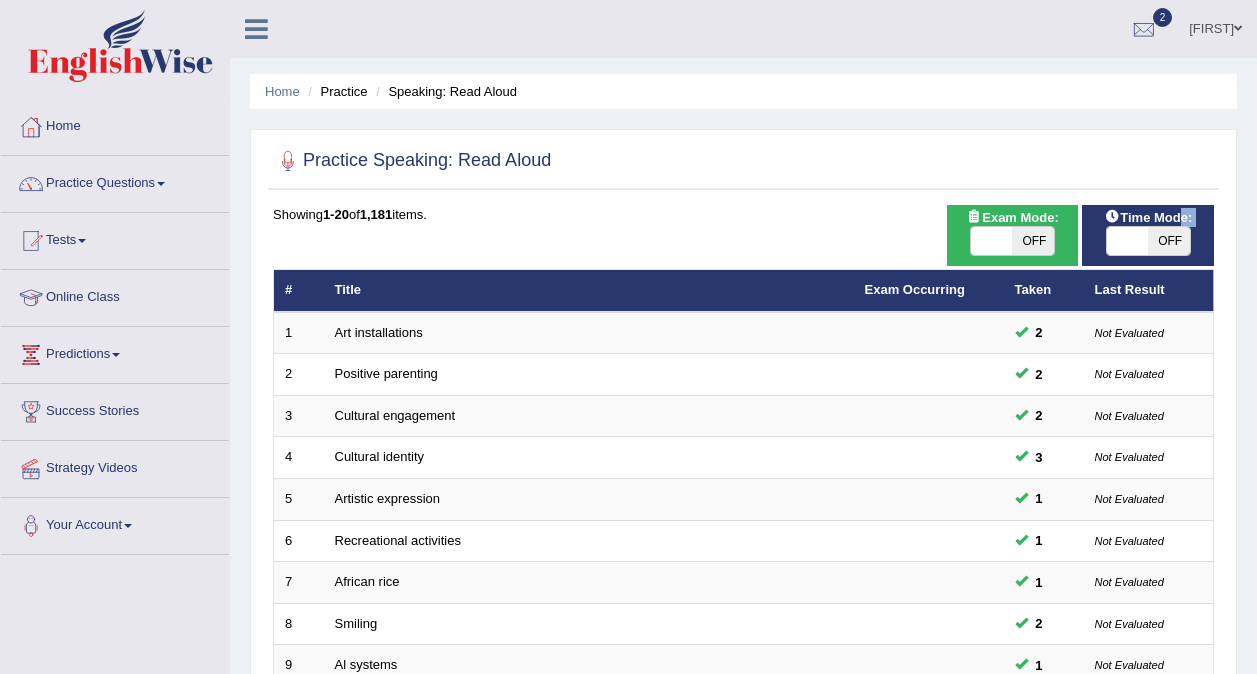 drag, startPoint x: 1176, startPoint y: 223, endPoint x: 1168, endPoint y: 238, distance: 17 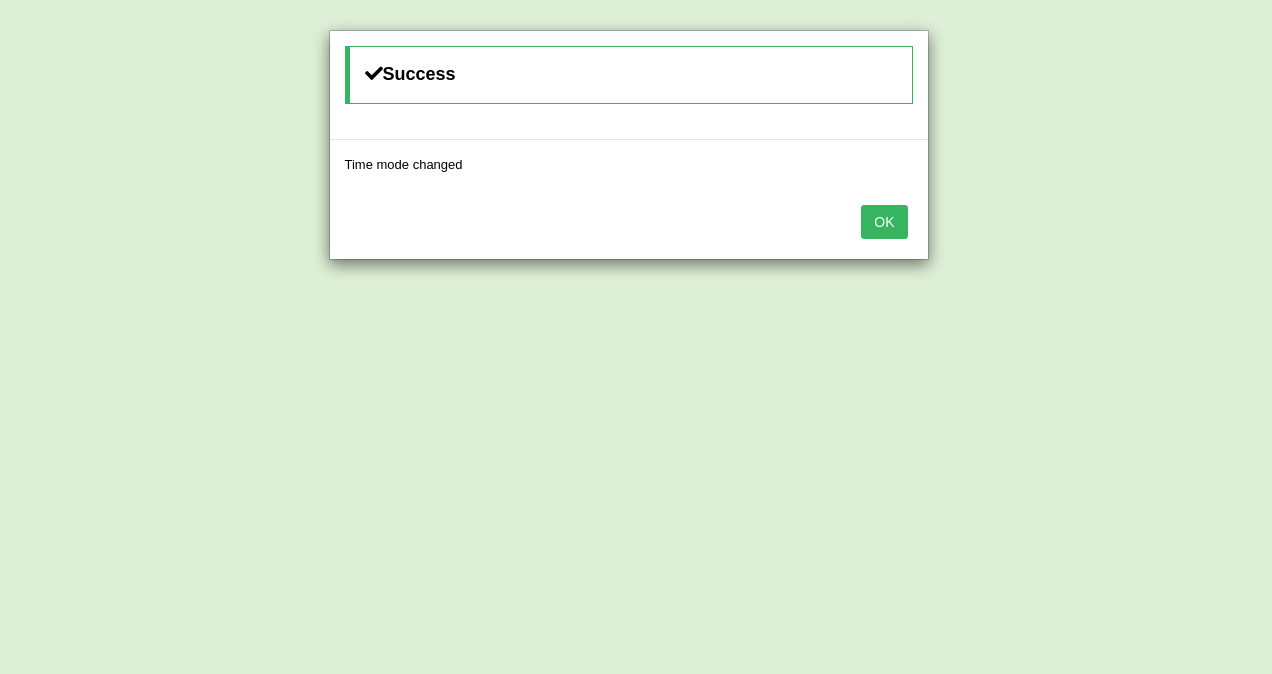 click on "OK" at bounding box center (884, 222) 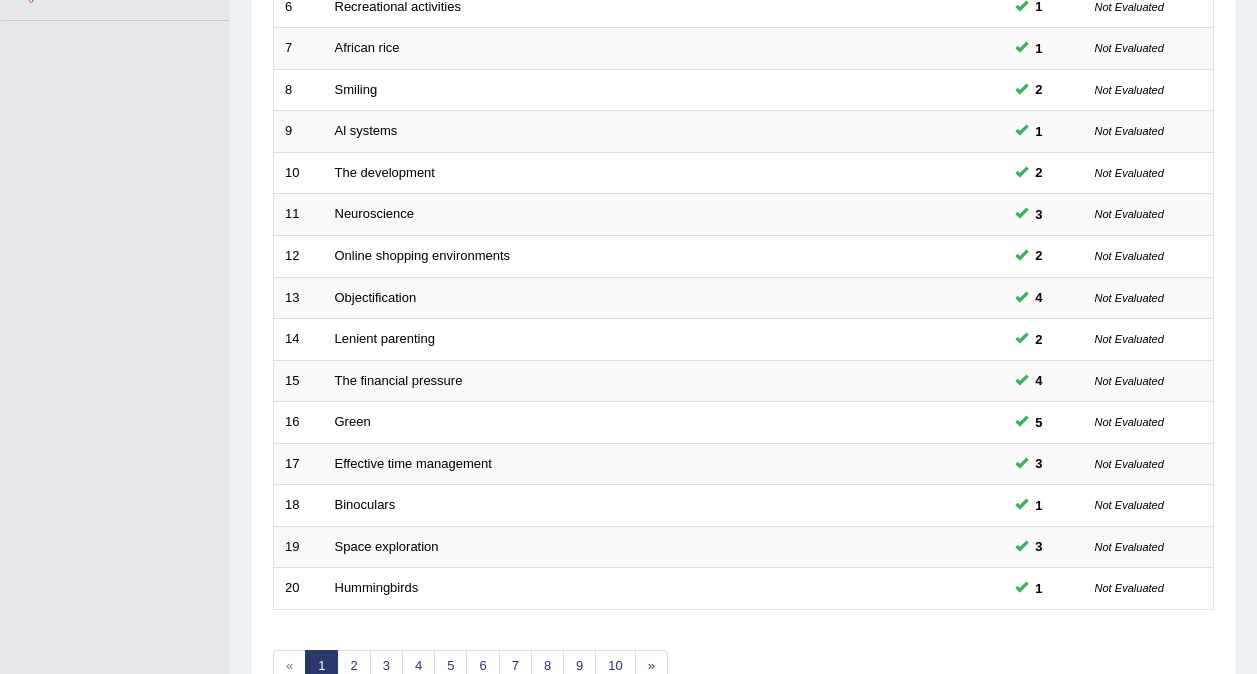 scroll, scrollTop: 650, scrollLeft: 0, axis: vertical 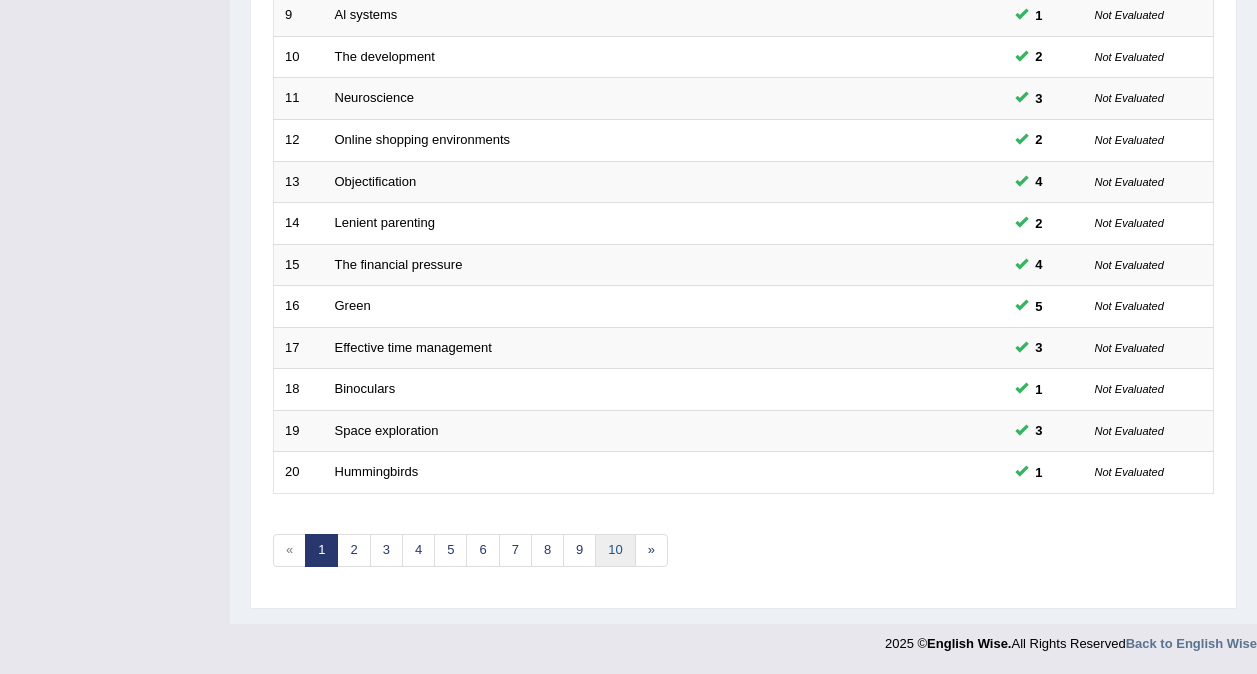 click on "10" at bounding box center [615, 550] 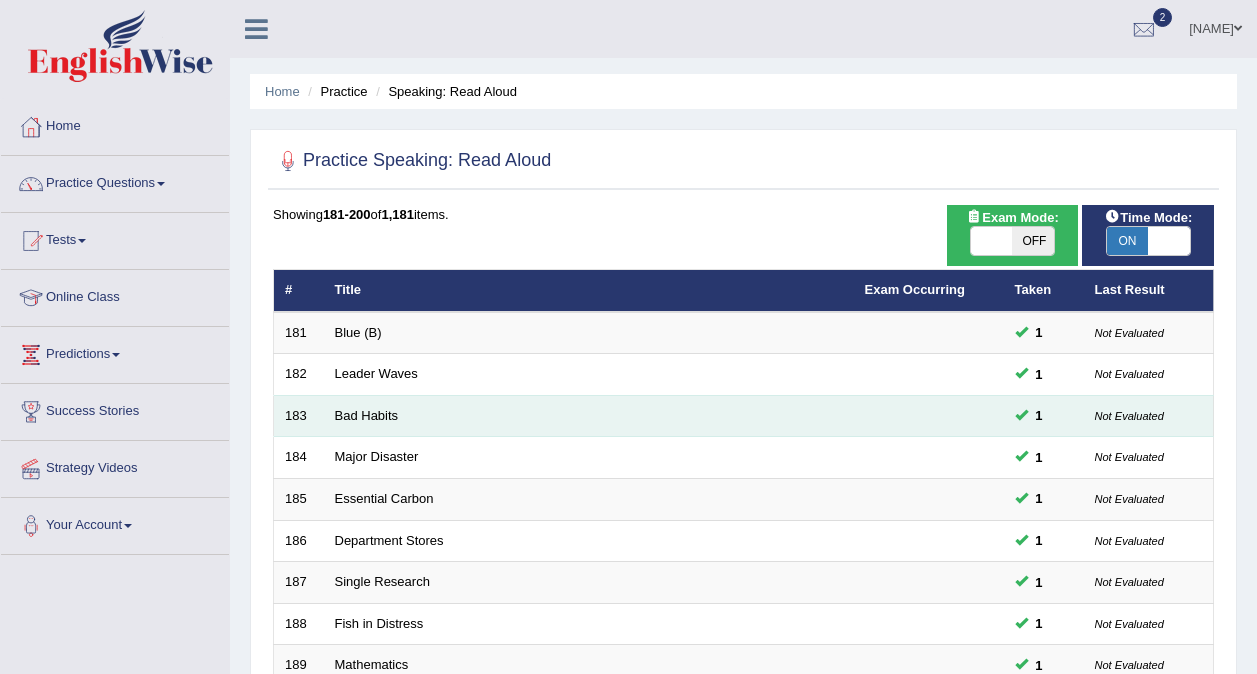 scroll, scrollTop: 0, scrollLeft: 0, axis: both 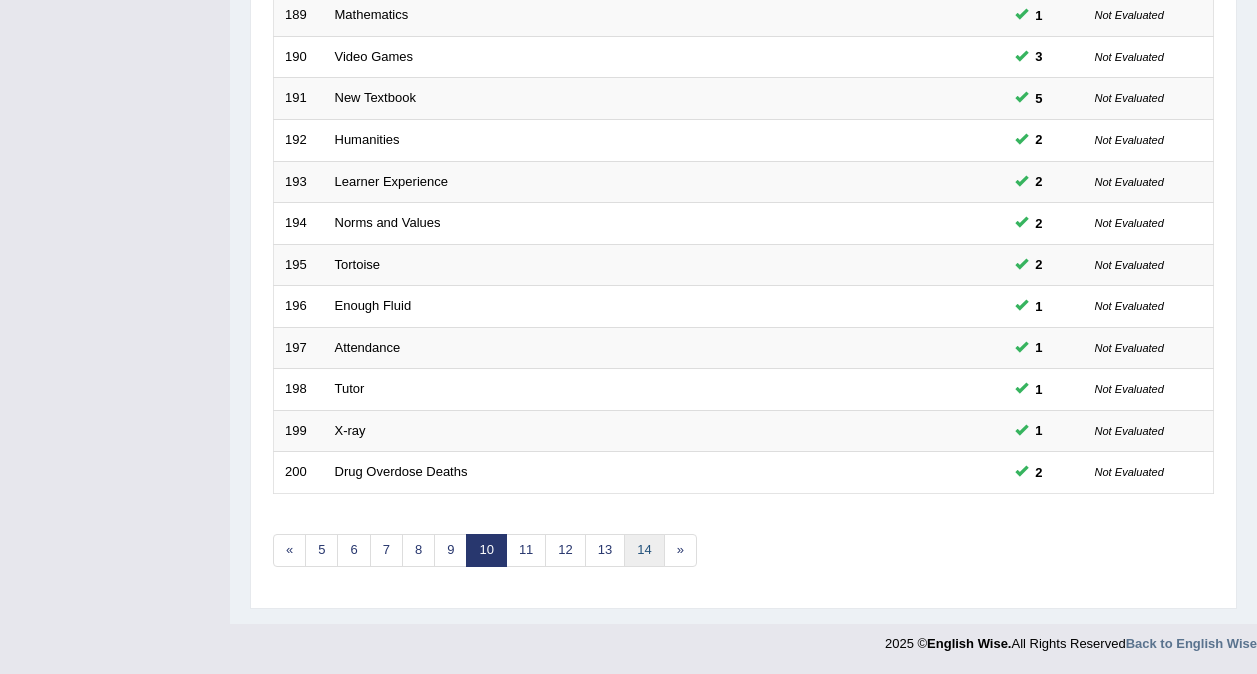 click on "14" at bounding box center [644, 550] 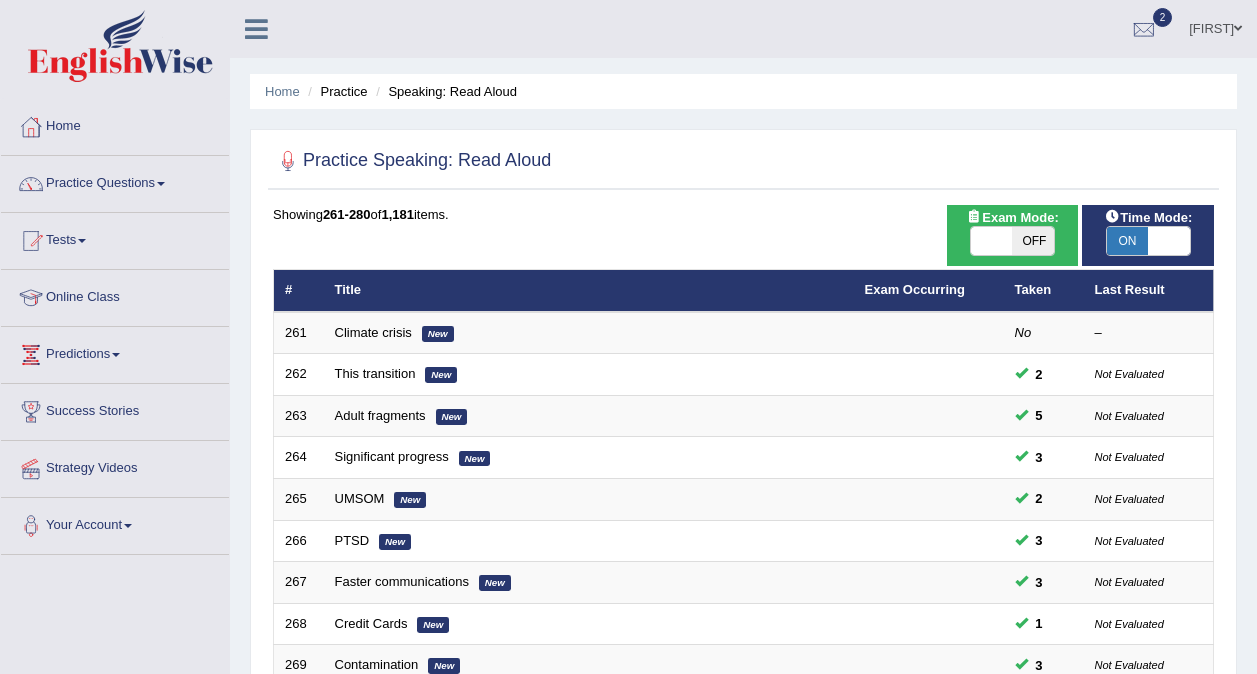 scroll, scrollTop: 650, scrollLeft: 0, axis: vertical 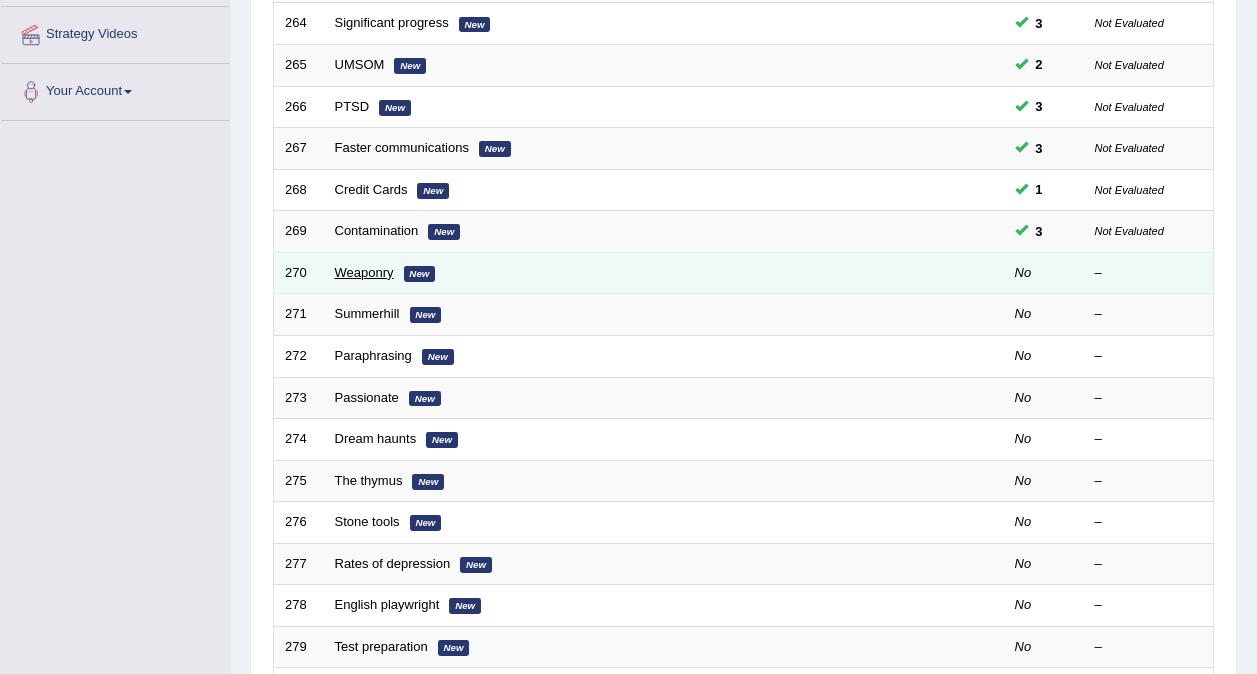 click on "Weaponry" at bounding box center (364, 272) 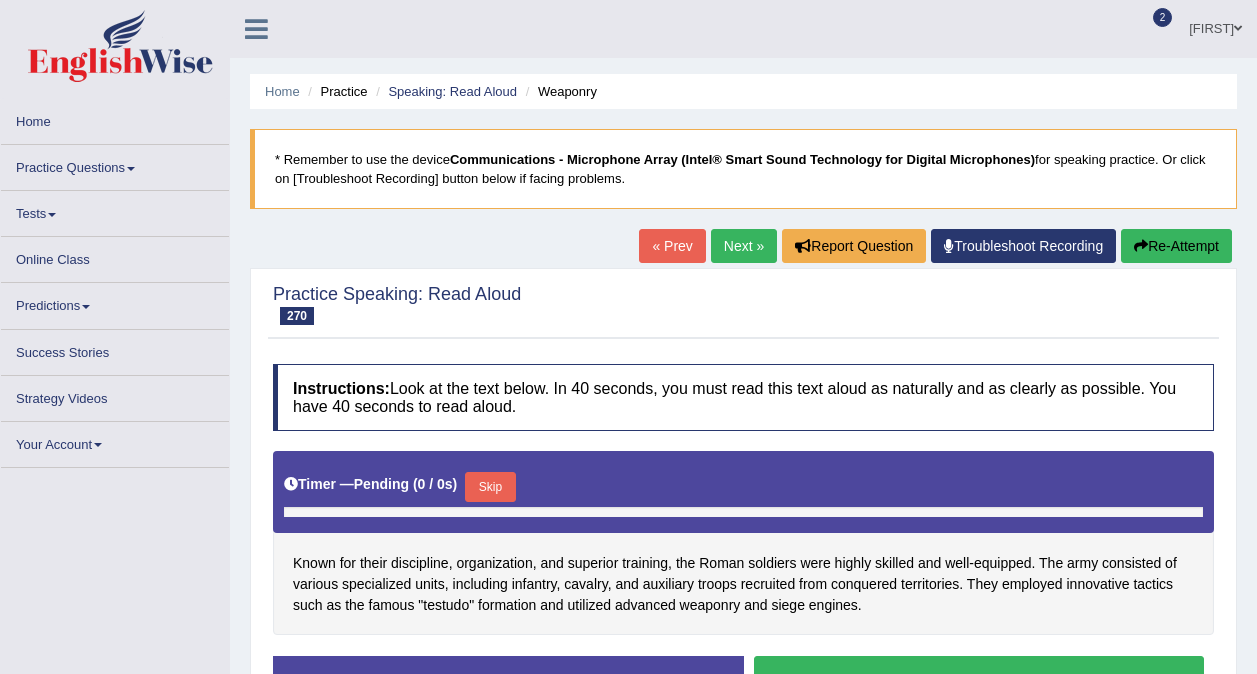 scroll, scrollTop: 0, scrollLeft: 0, axis: both 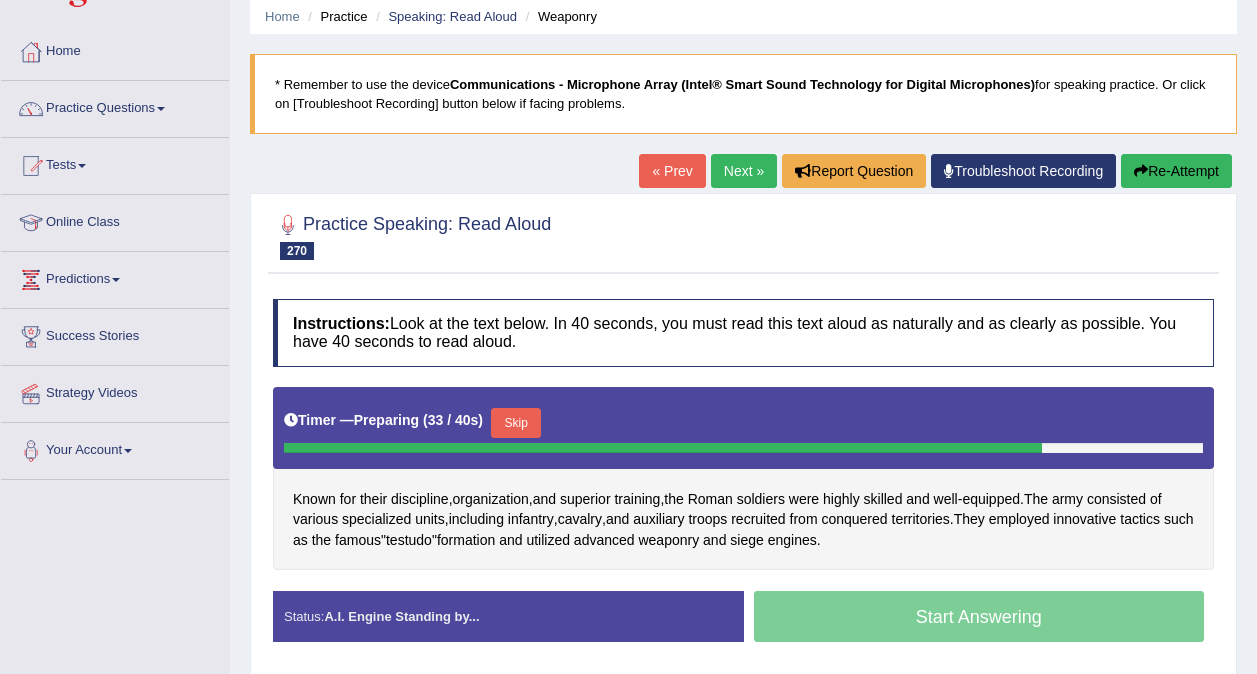 click on "Skip" at bounding box center (516, 423) 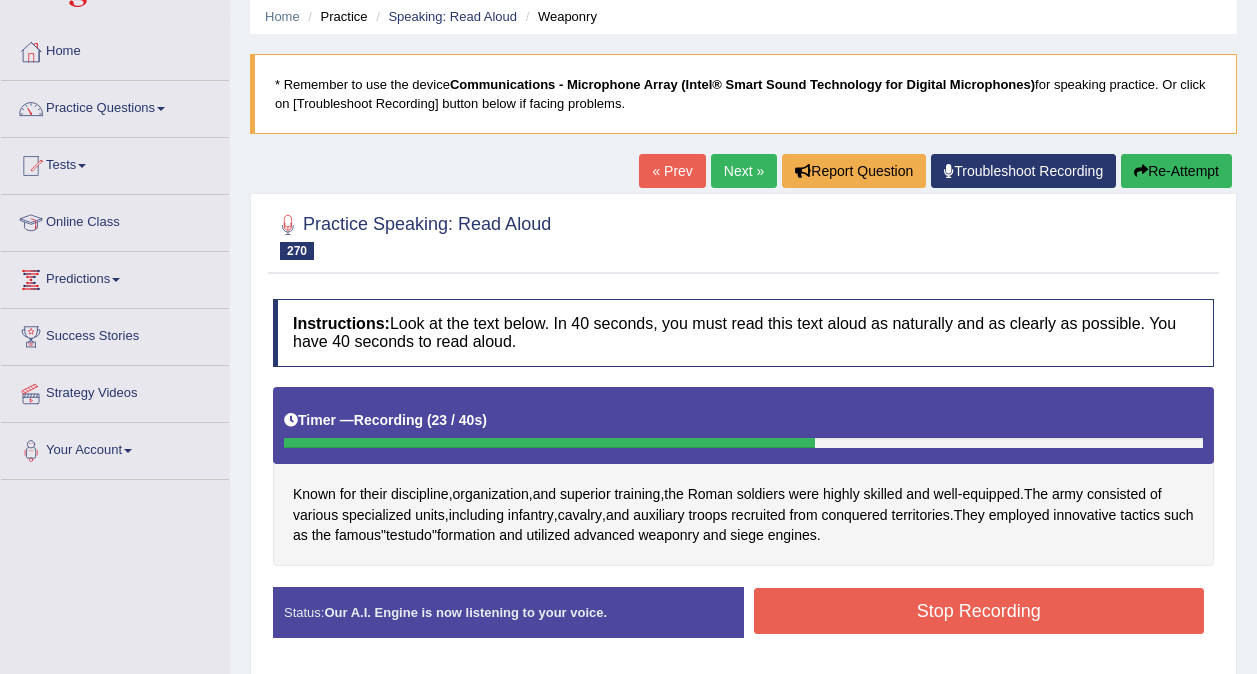click on "Next »" at bounding box center (744, 171) 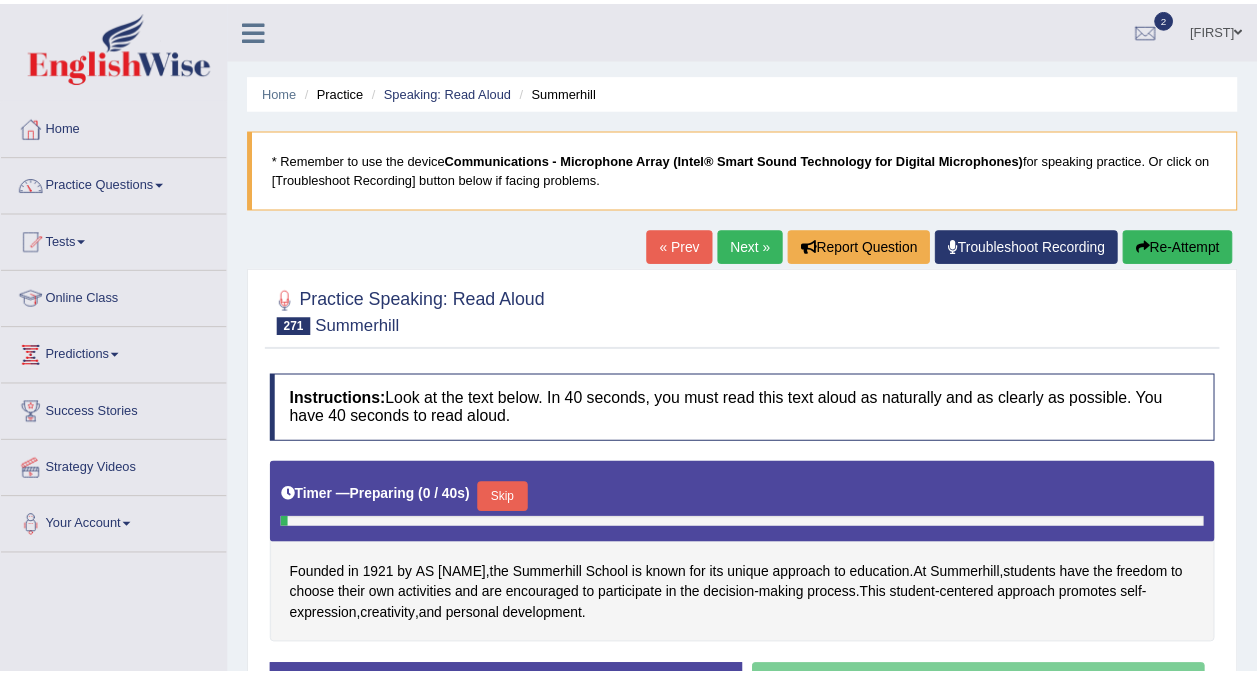 scroll, scrollTop: 0, scrollLeft: 0, axis: both 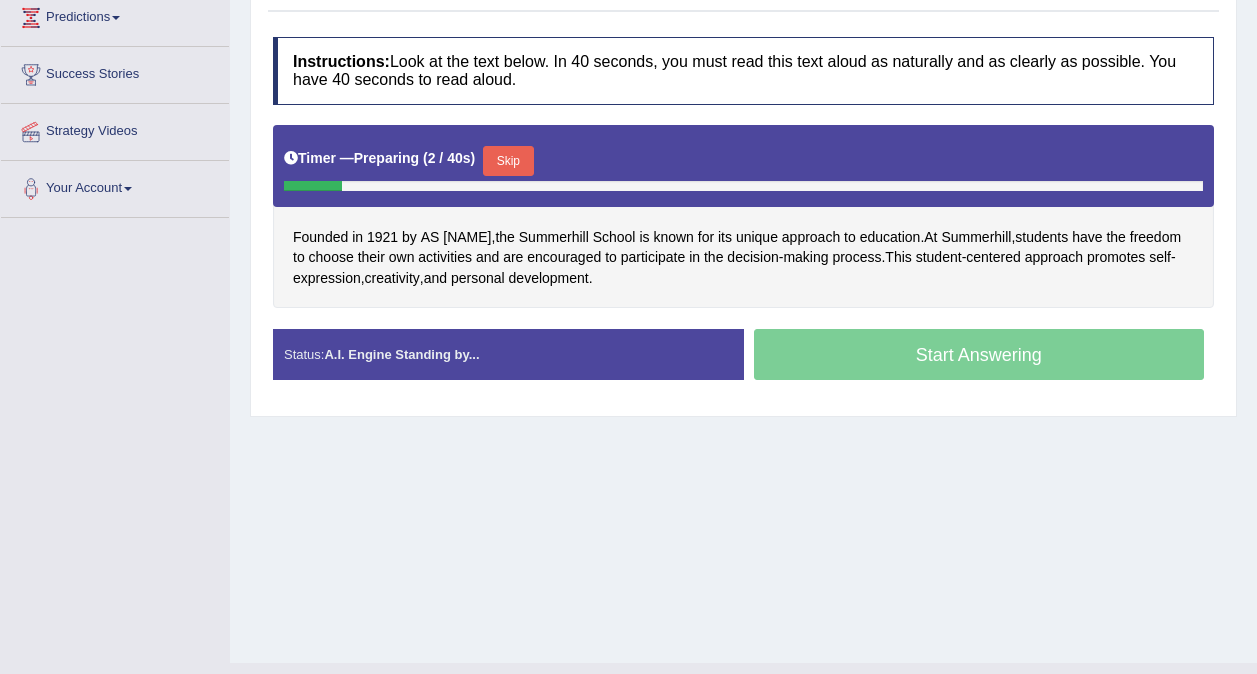 click on "Skip" at bounding box center [508, 161] 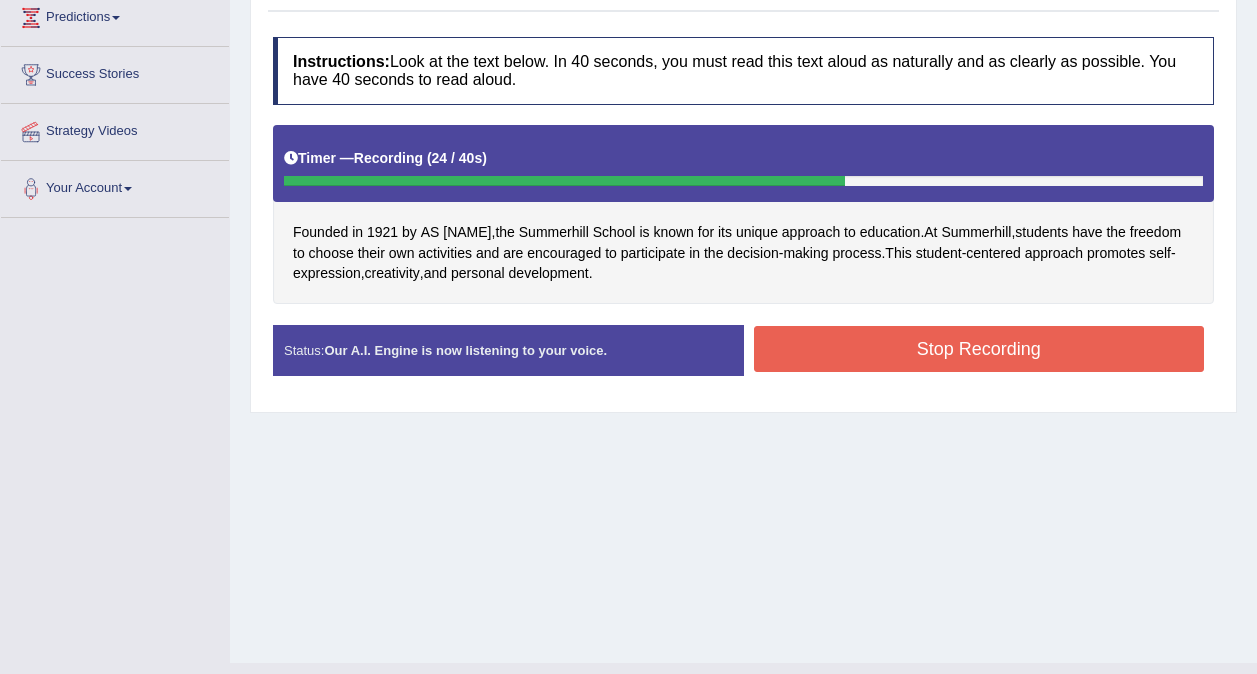 click on "Stop Recording" at bounding box center [979, 349] 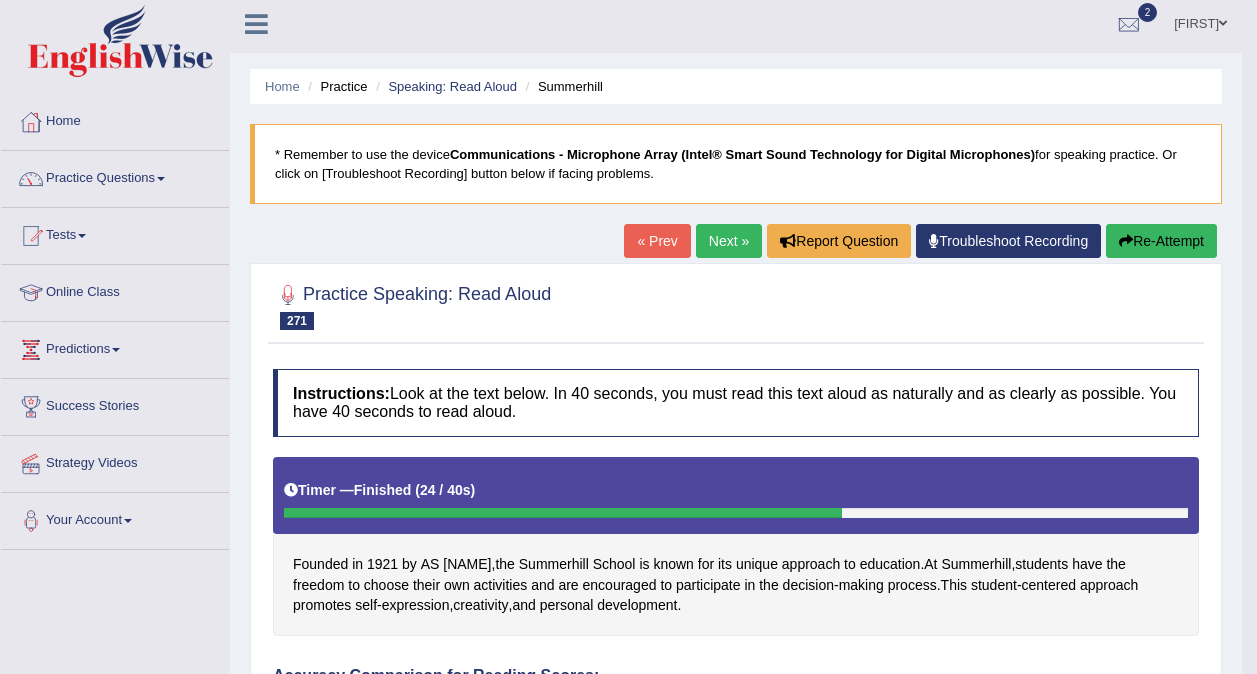 scroll, scrollTop: 0, scrollLeft: 0, axis: both 